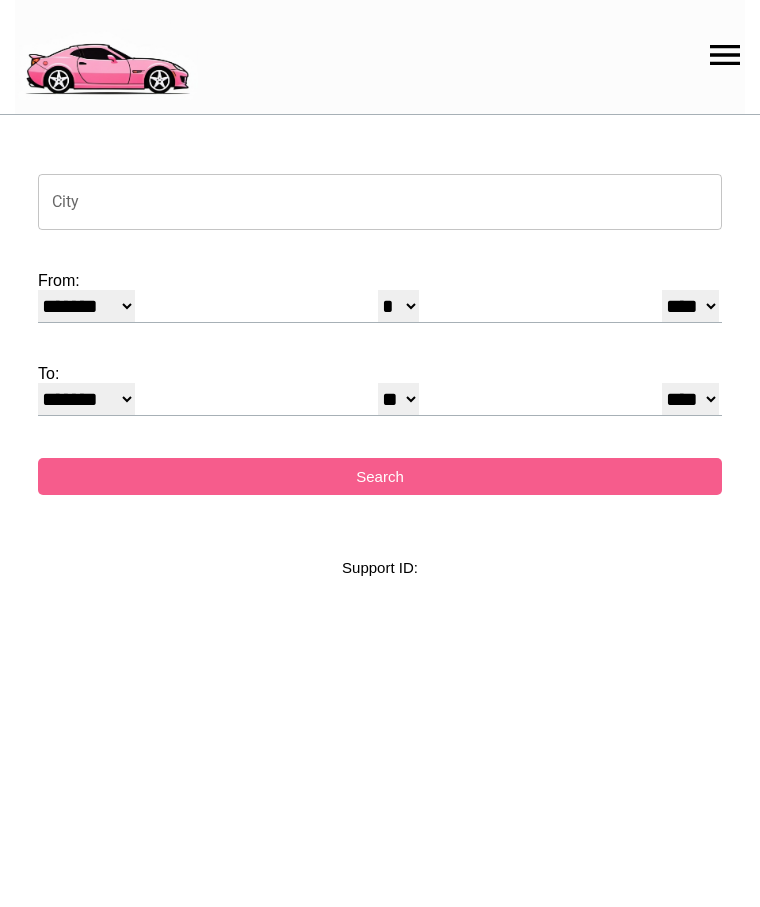 select on "*" 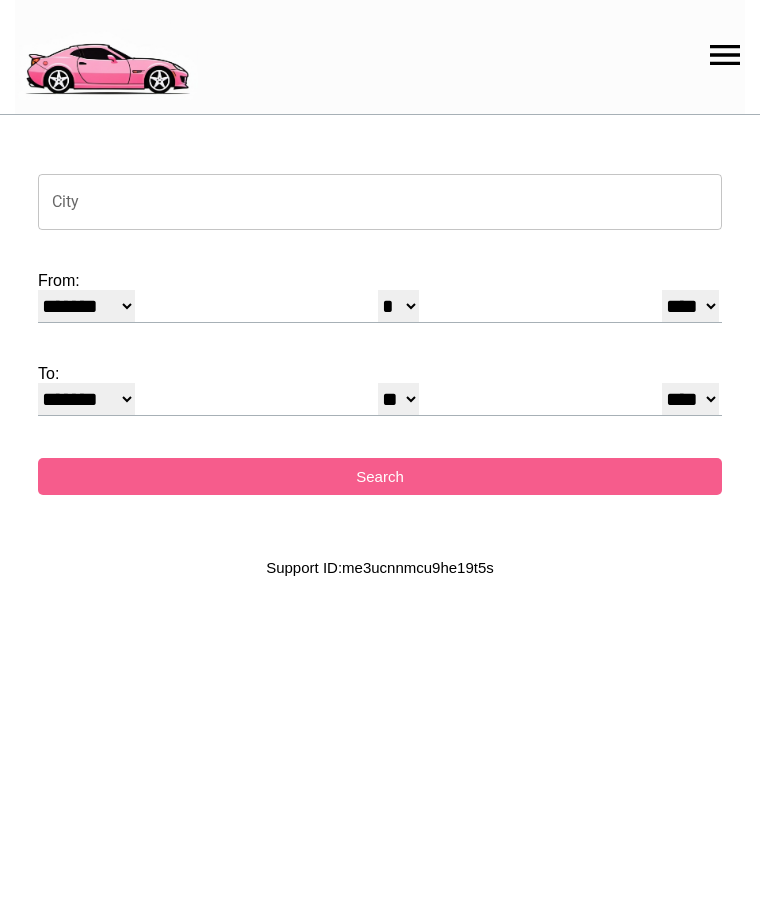 scroll, scrollTop: 0, scrollLeft: 0, axis: both 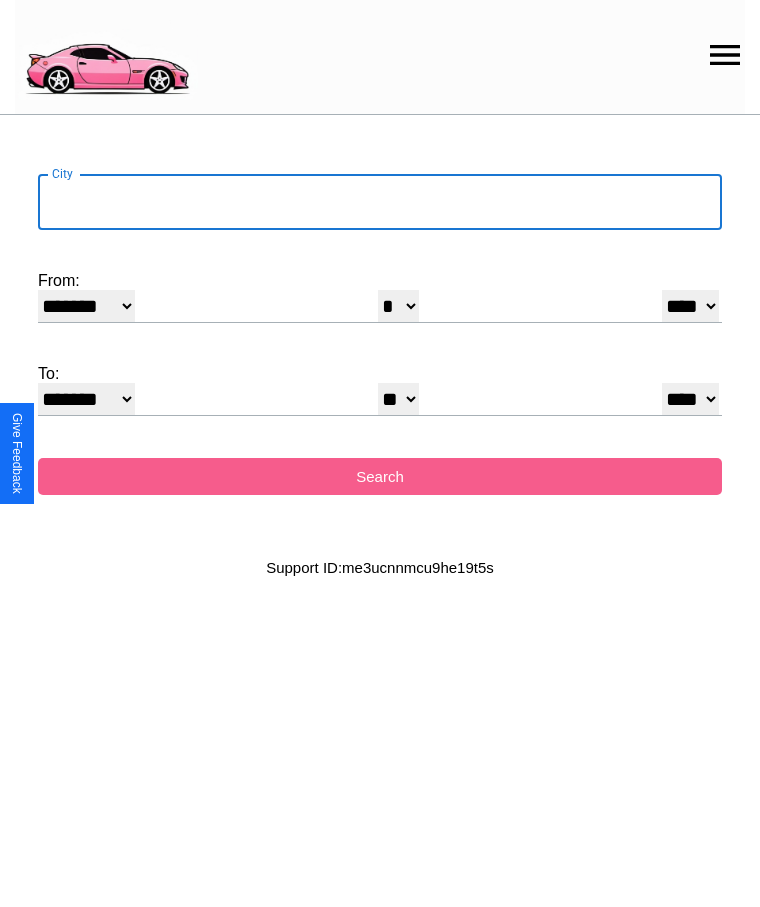 click on "City" at bounding box center [380, 202] 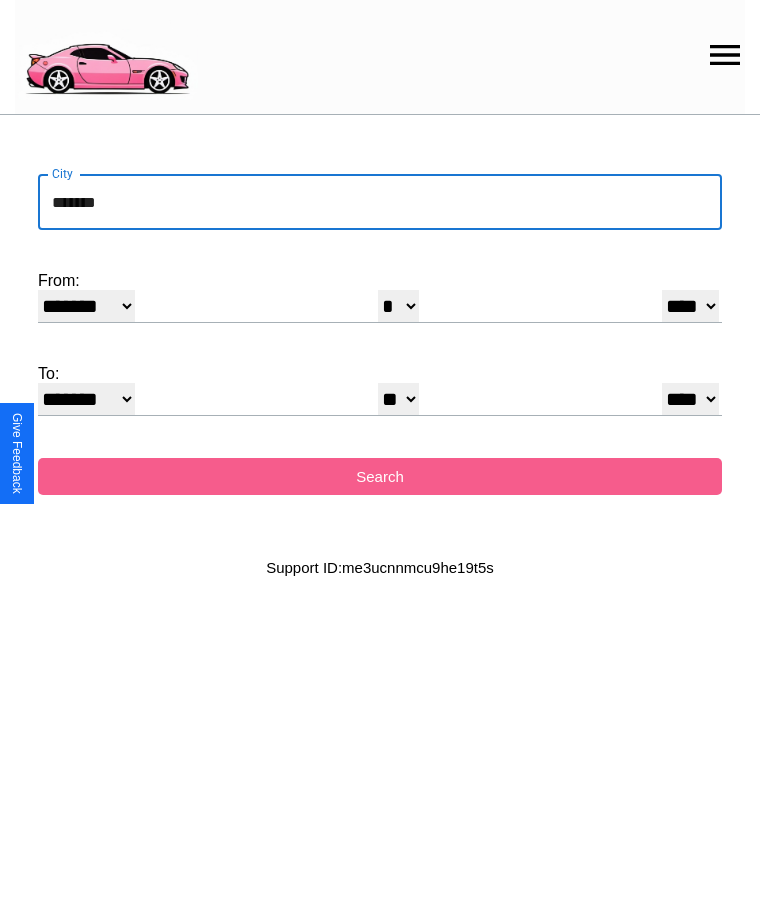 type on "*******" 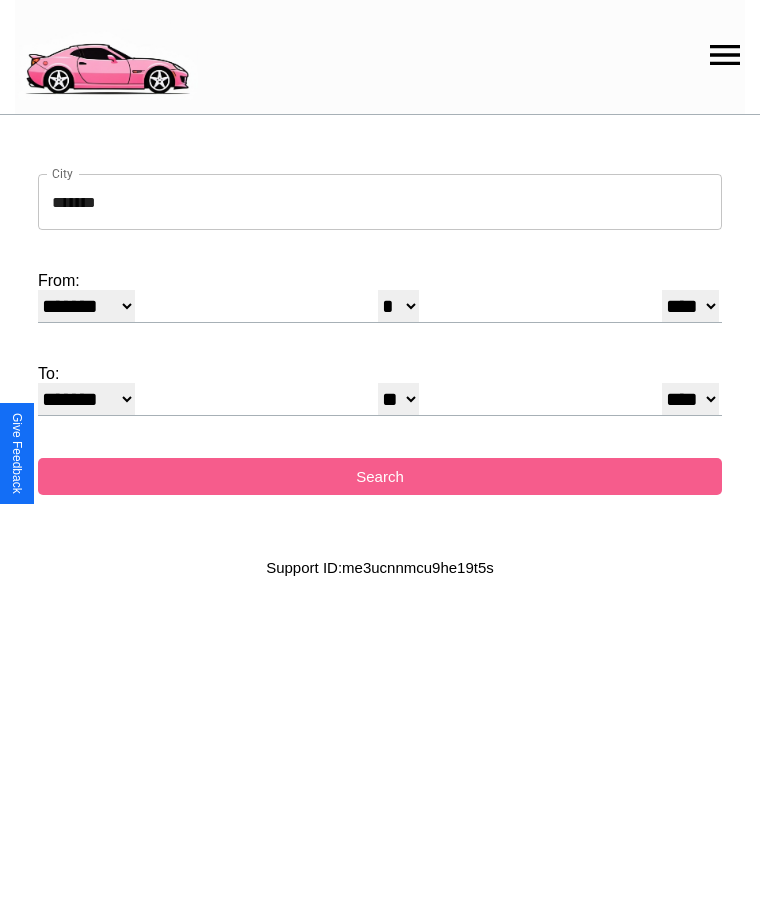 click on "******* ******** ***** ***** *** **** **** ****** ********* ******* ******** ********" at bounding box center (86, 306) 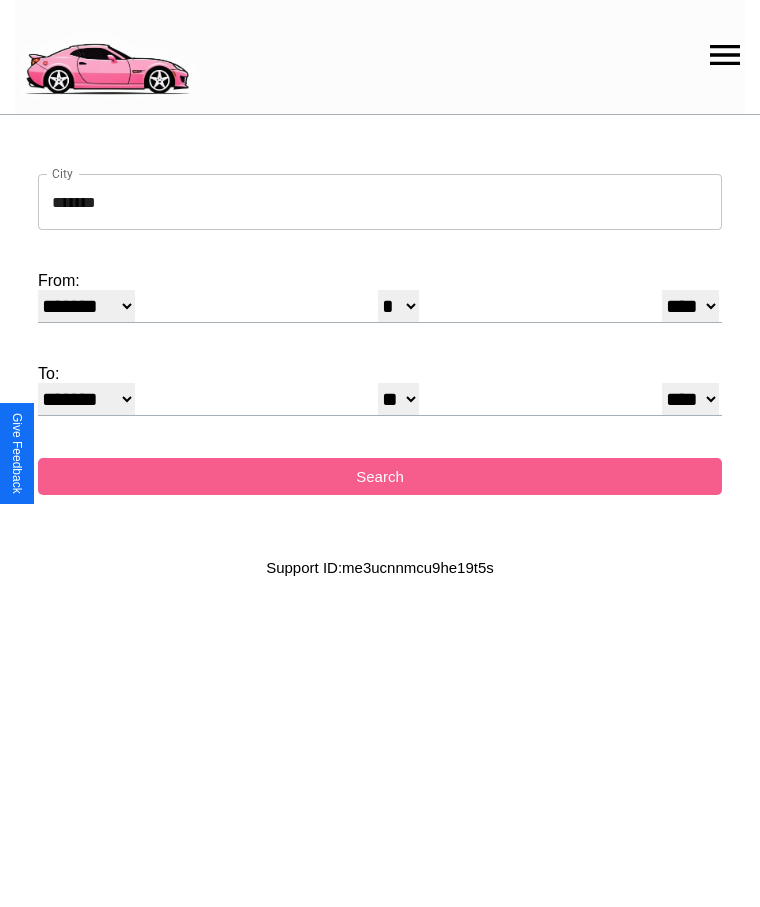 select on "**" 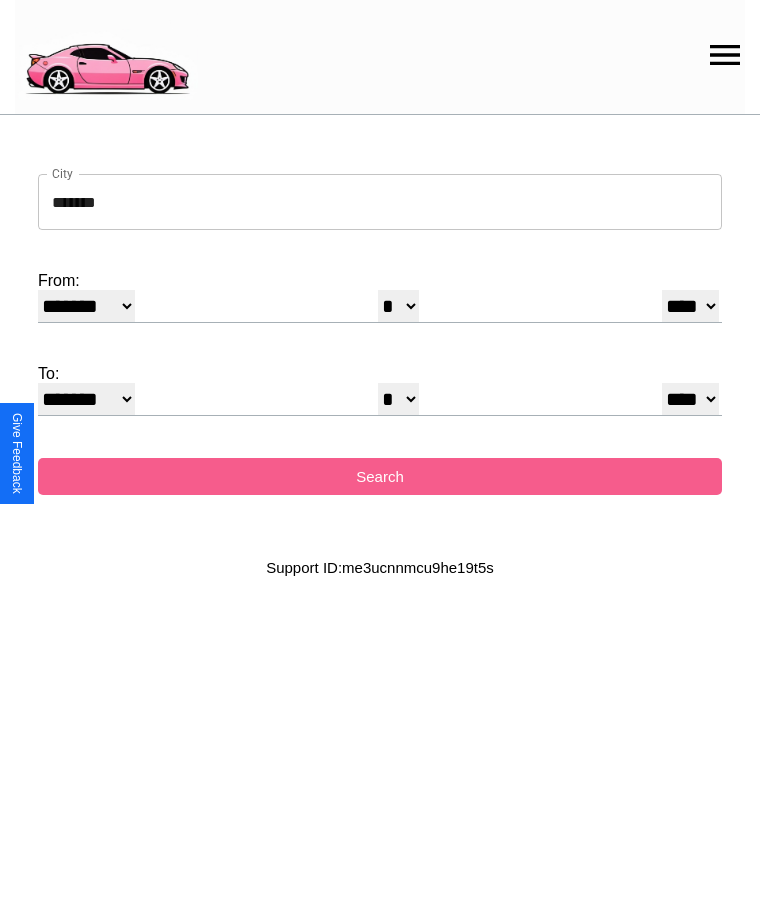 click on "* * * * * * * * * ** ** ** ** ** ** ** ** ** ** ** ** ** ** ** ** ** ** ** ** ** **" at bounding box center [398, 306] 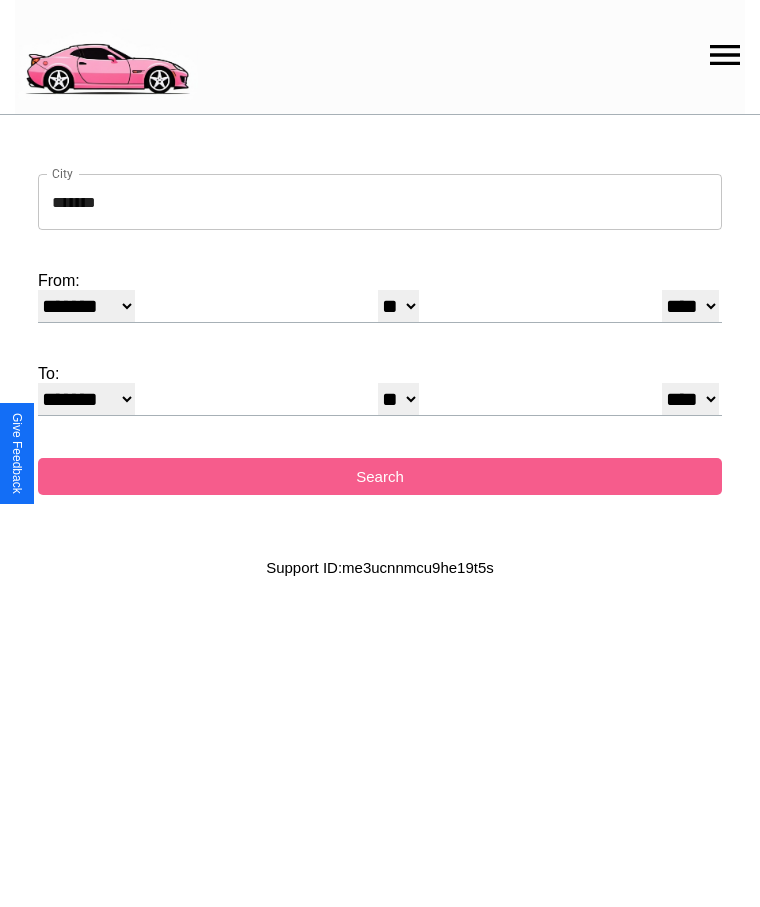 click on "* * * * * * * * * ** ** ** ** ** ** ** ** ** ** ** ** ** ** ** ** ** ** ** ** ** **" at bounding box center (398, 399) 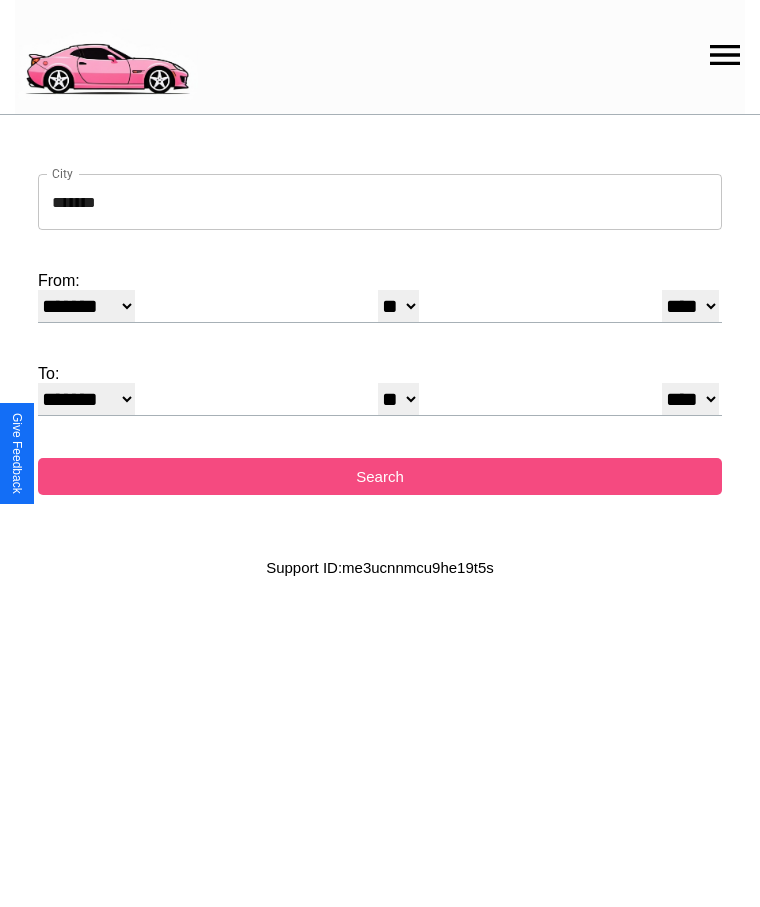 click on "Search" at bounding box center [380, 476] 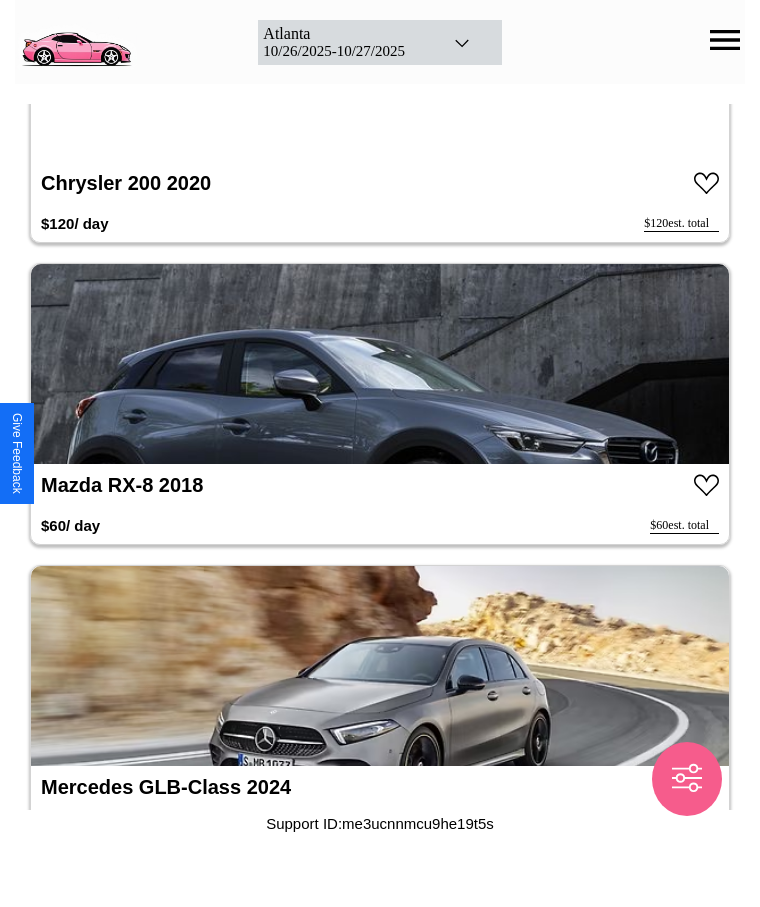 scroll, scrollTop: 10388, scrollLeft: 0, axis: vertical 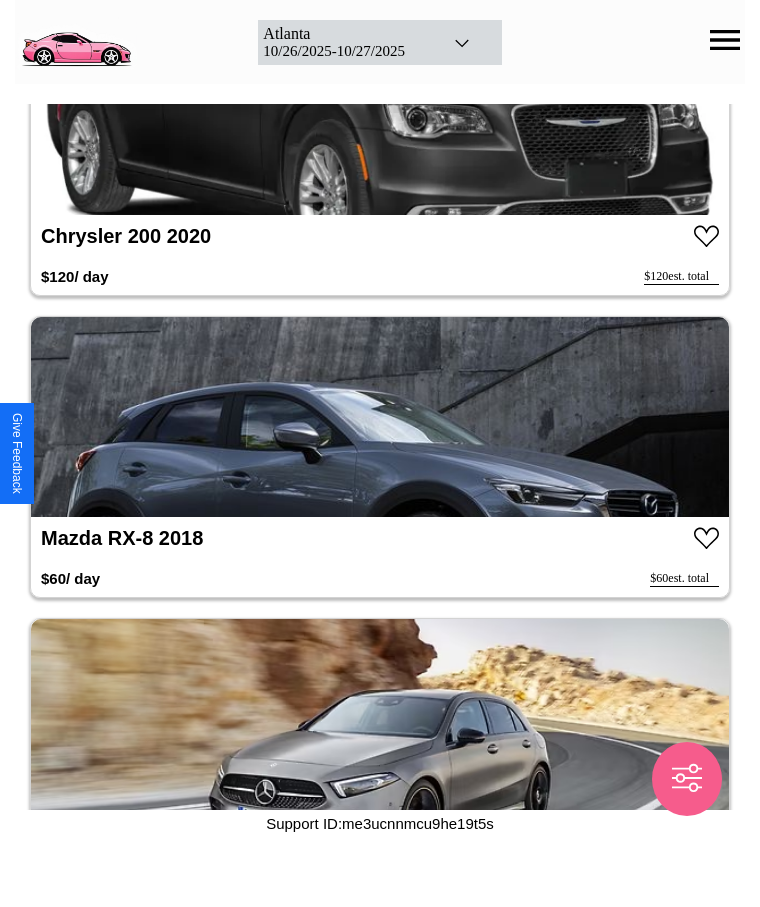 click at bounding box center (380, 417) 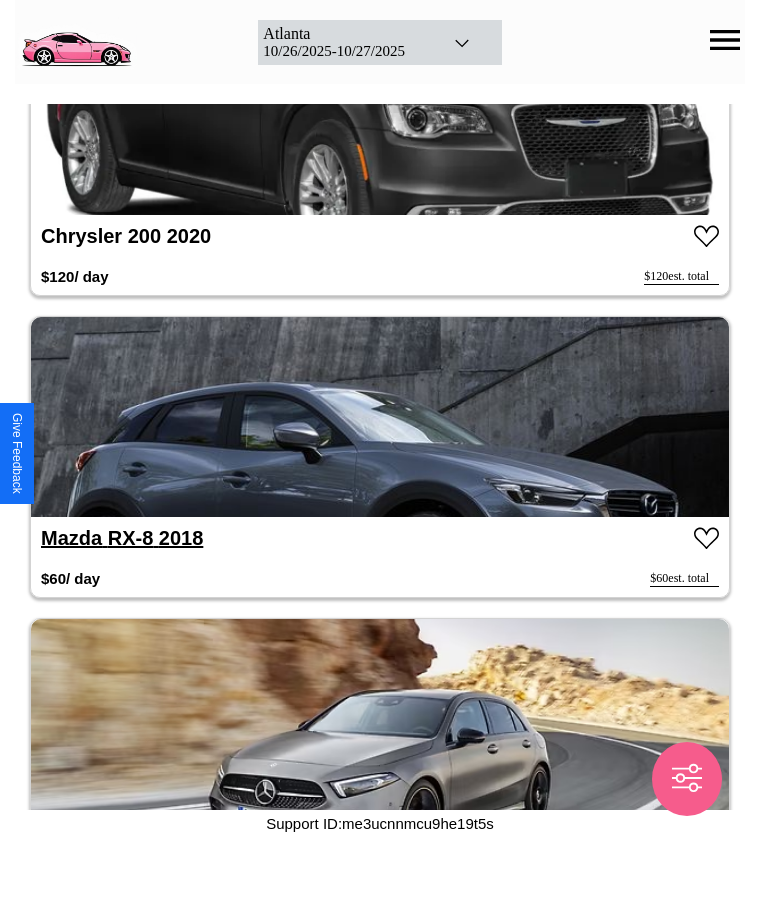 click on "Mazda   RX-8   2018" at bounding box center [122, 538] 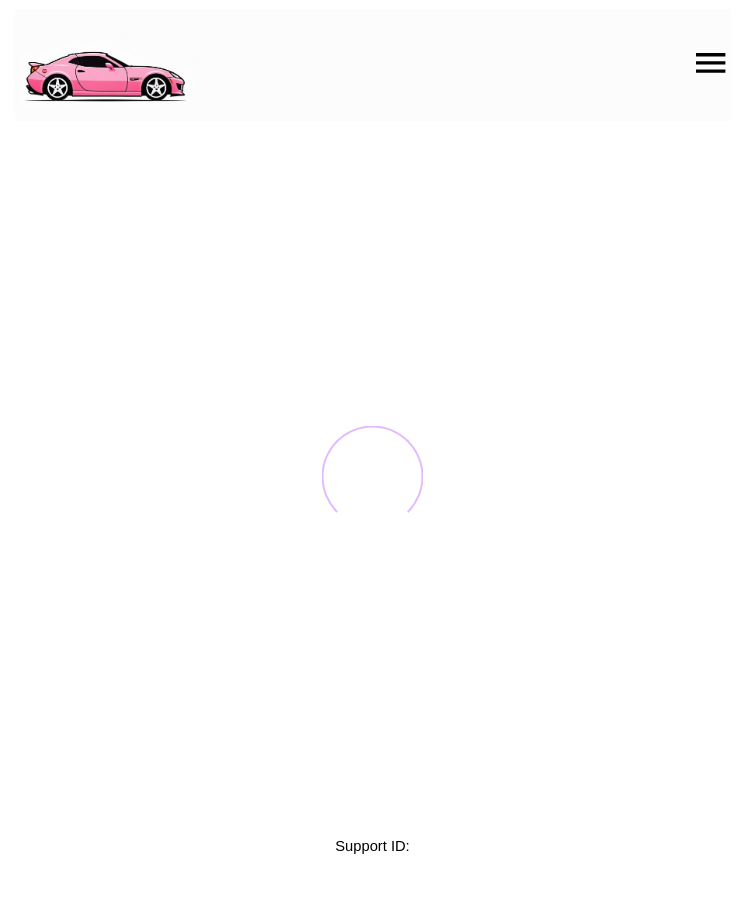 scroll, scrollTop: 0, scrollLeft: 0, axis: both 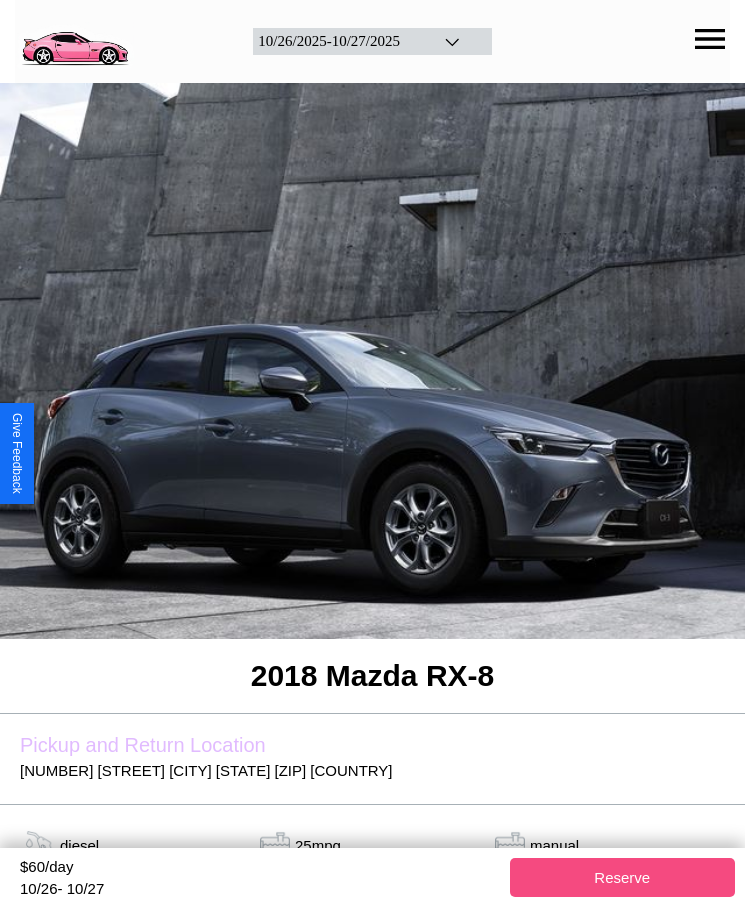 click on "Reserve" at bounding box center (623, 877) 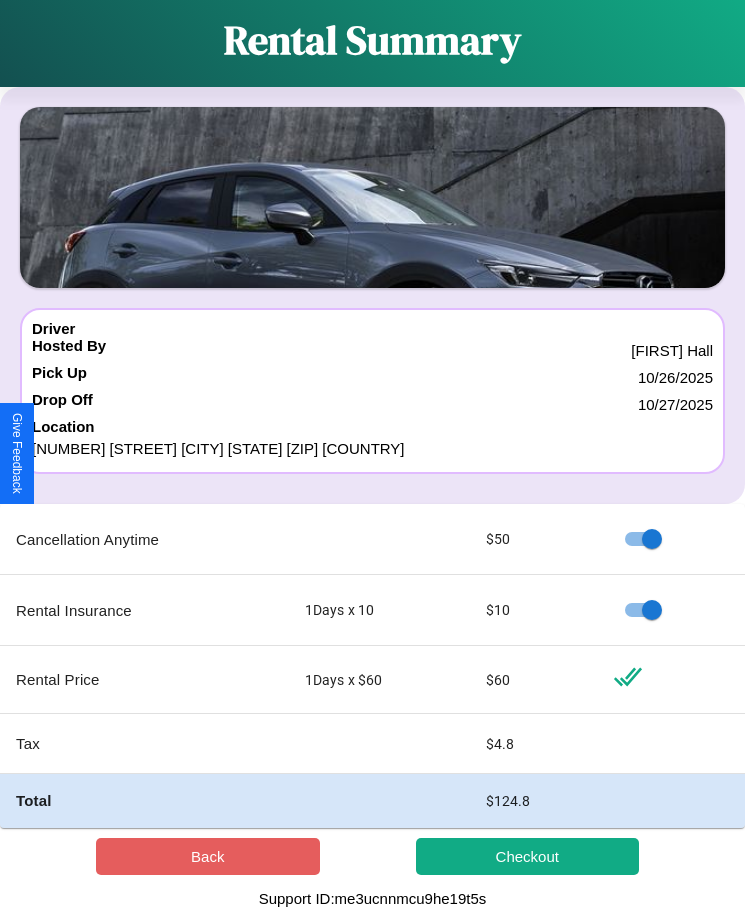 scroll, scrollTop: 13, scrollLeft: 0, axis: vertical 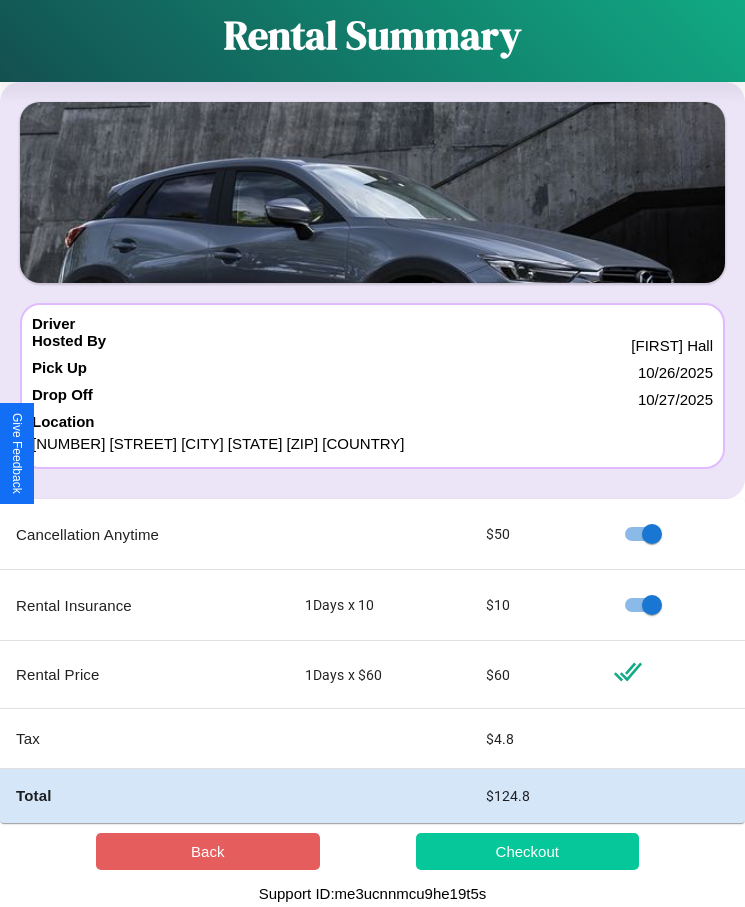 click on "Checkout" at bounding box center (528, 851) 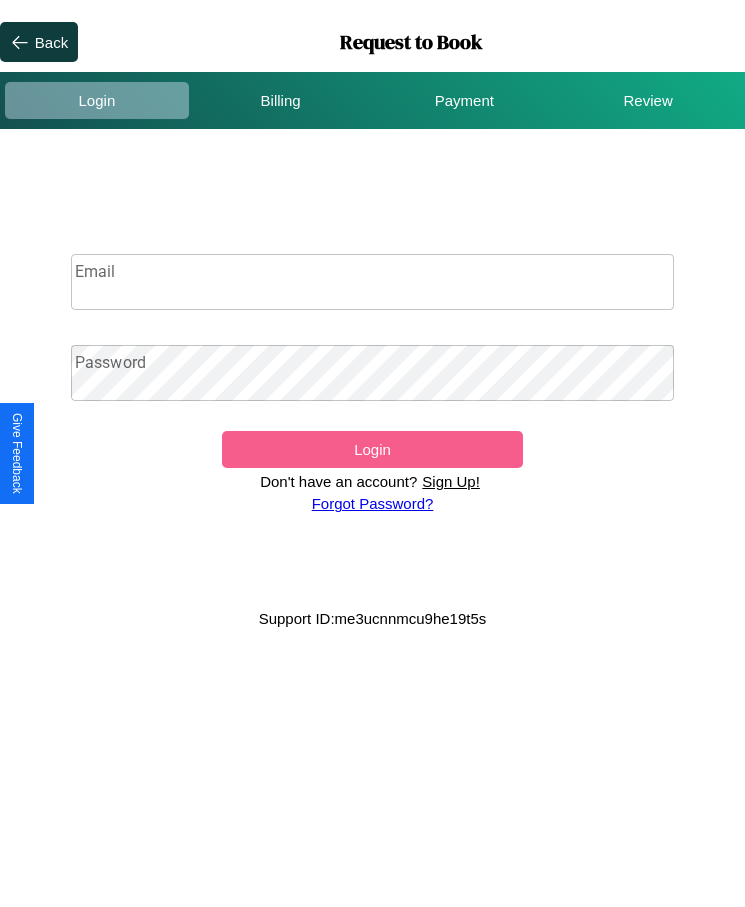 scroll, scrollTop: 0, scrollLeft: 0, axis: both 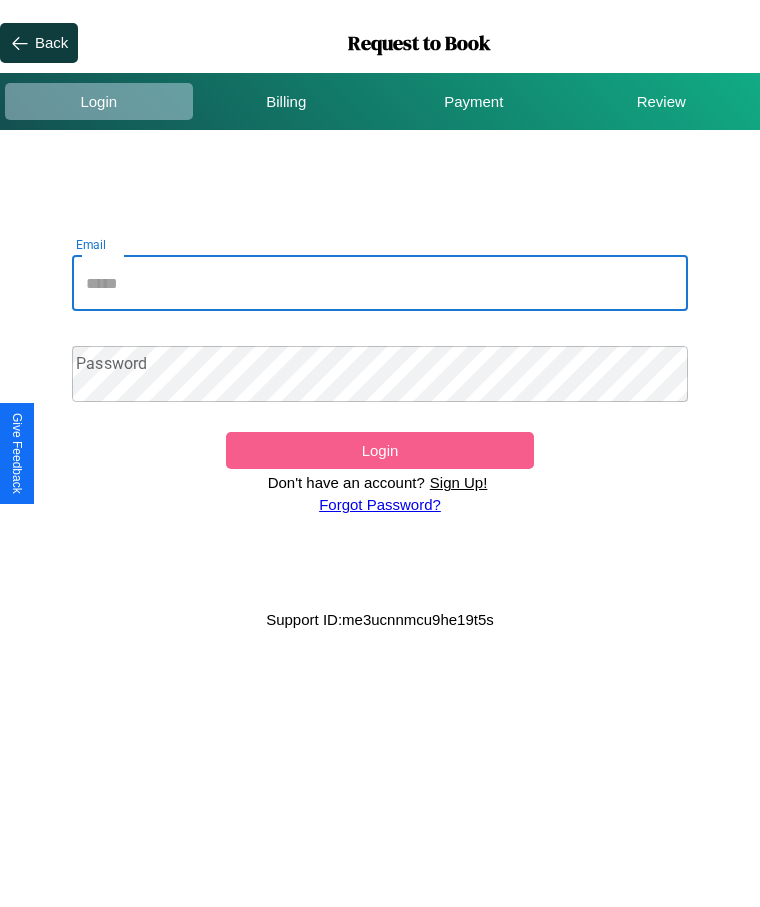 click on "Email" at bounding box center [380, 283] 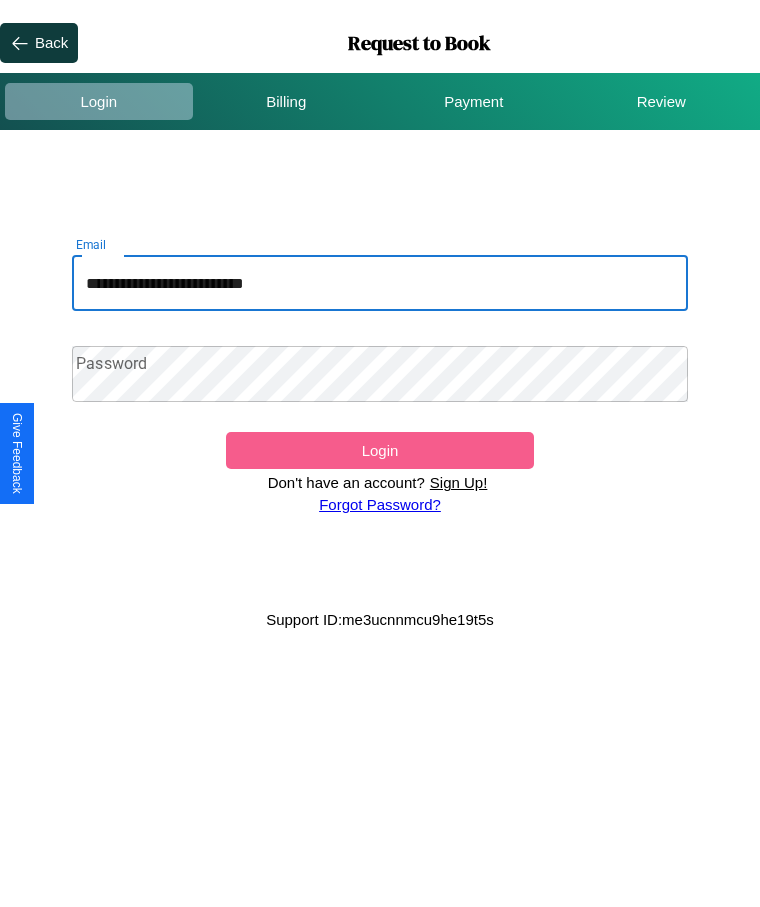type on "**********" 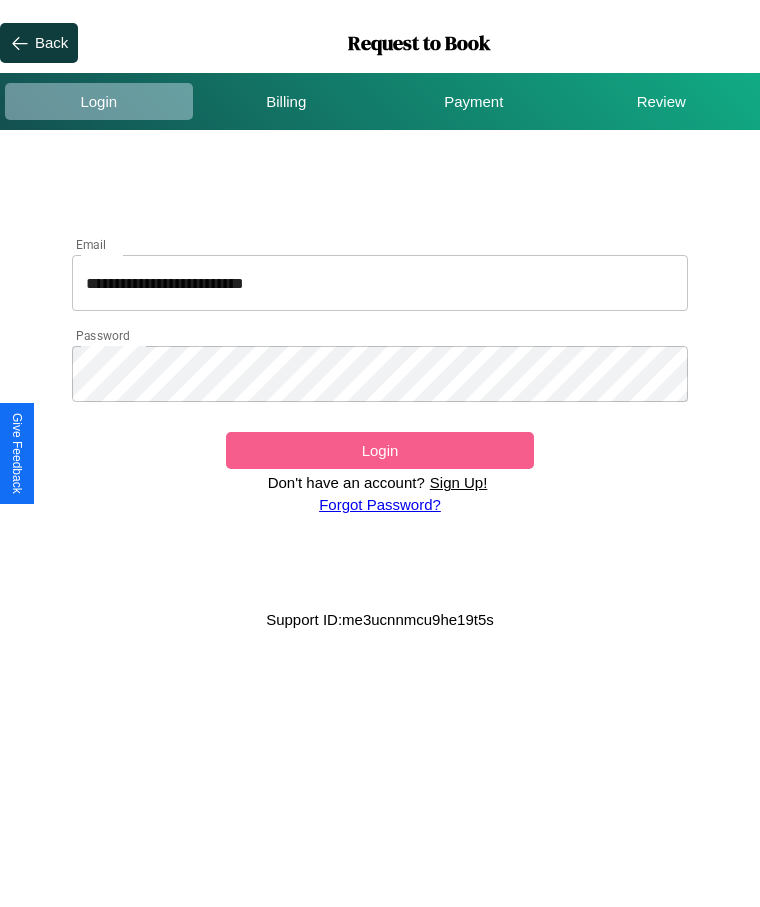 click on "Login" at bounding box center [380, 450] 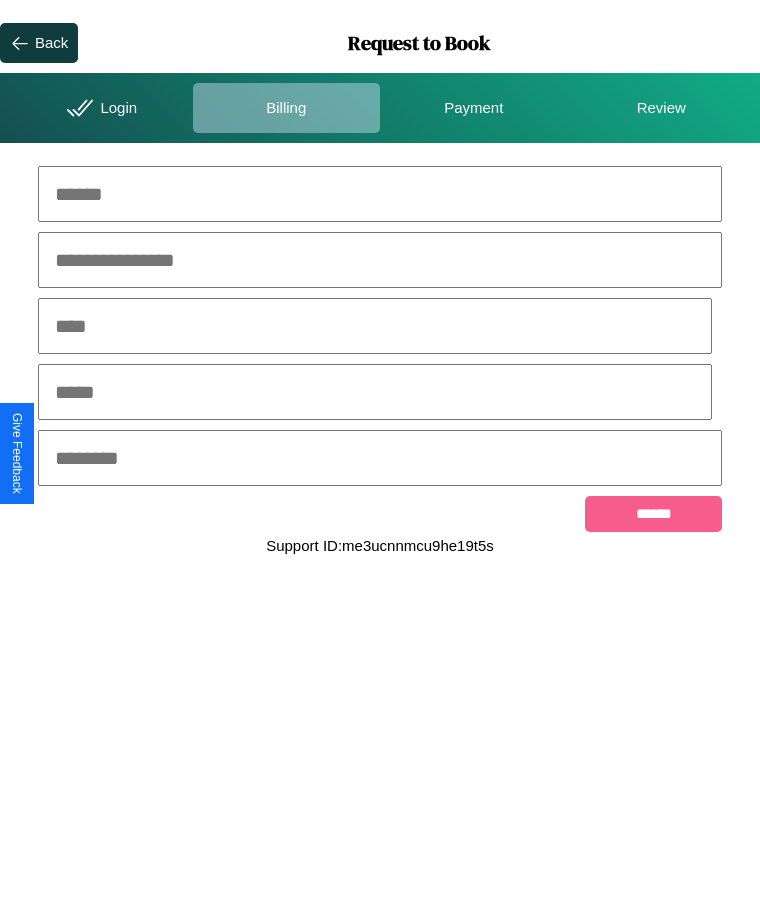 click at bounding box center [380, 194] 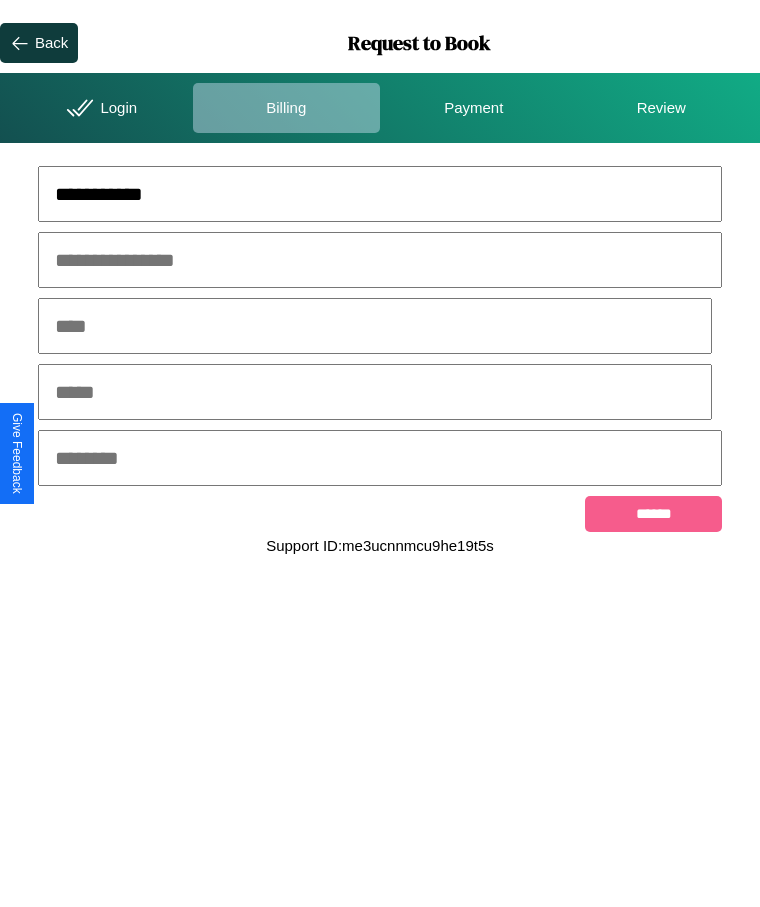 type on "**********" 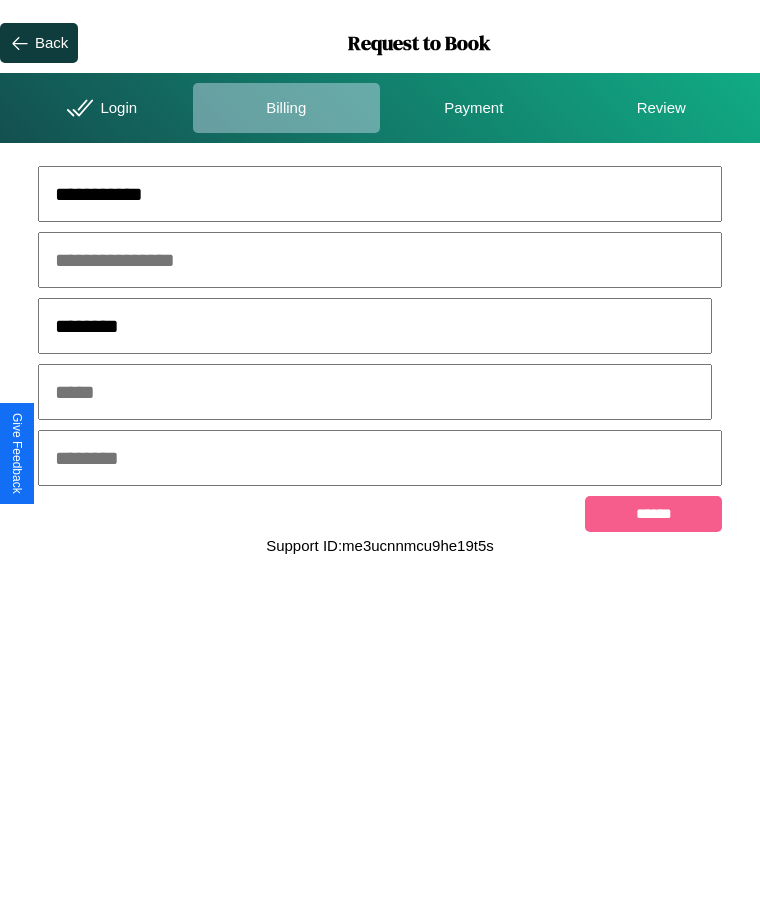 type on "********" 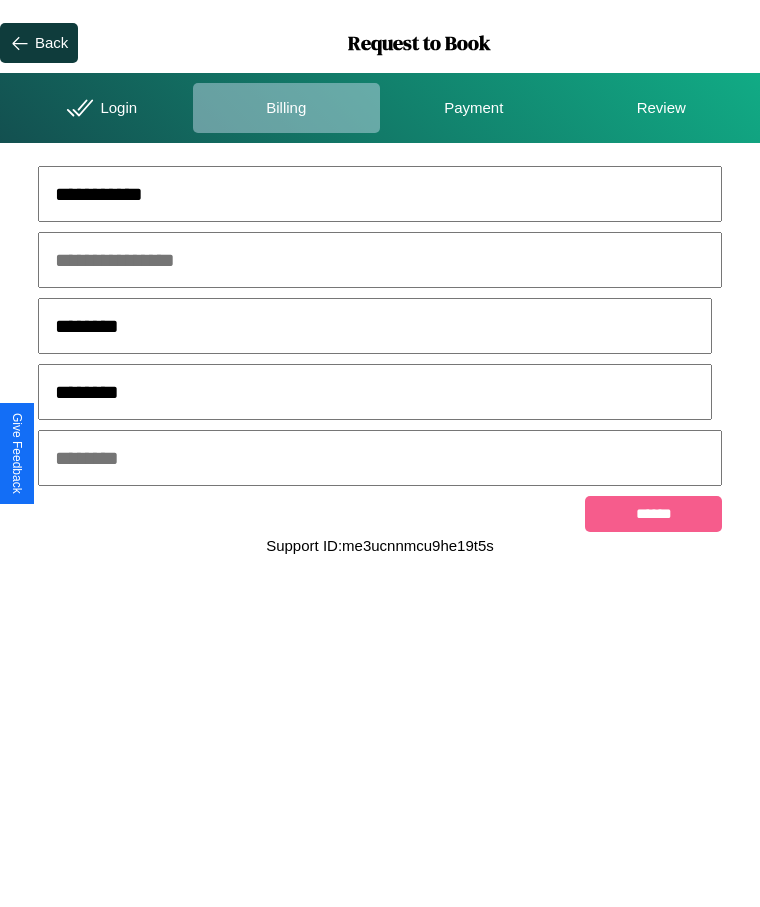 type on "********" 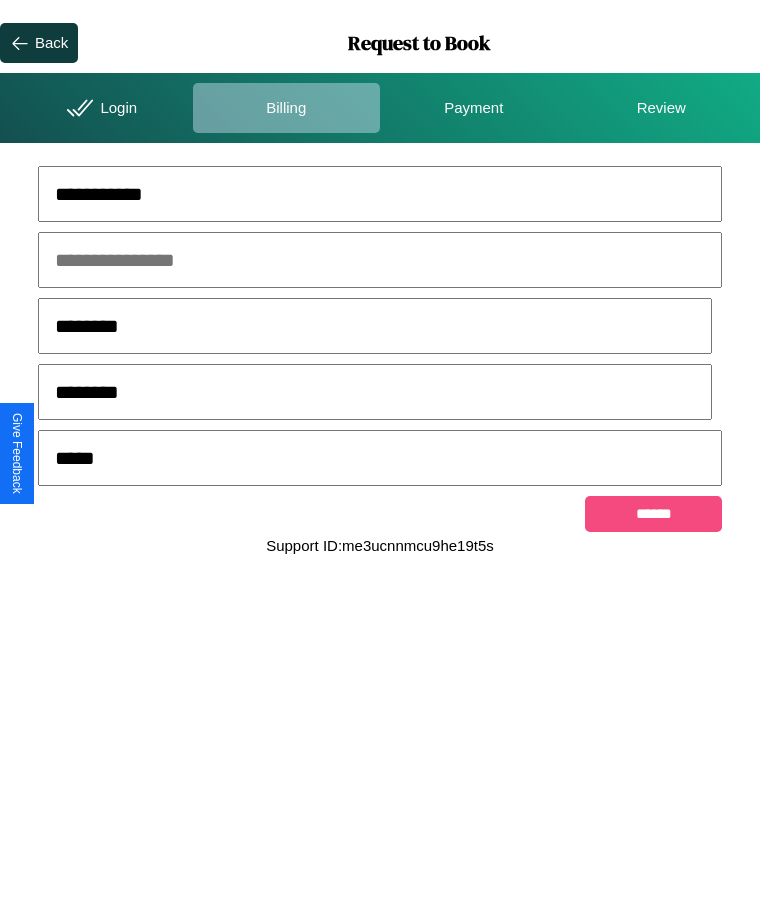 type on "*****" 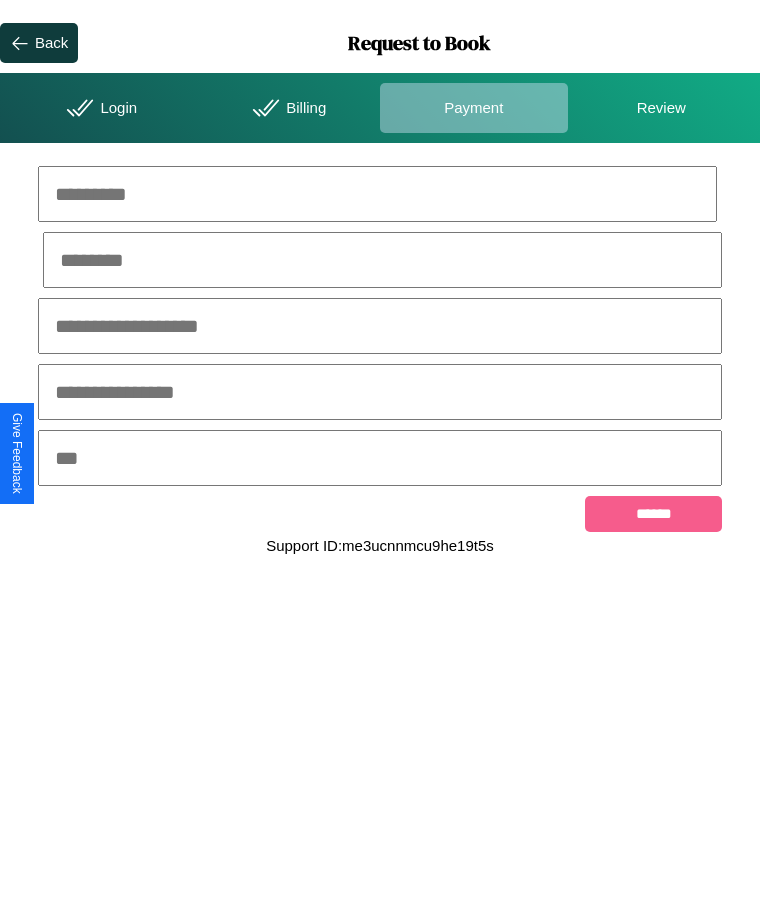 click at bounding box center (377, 194) 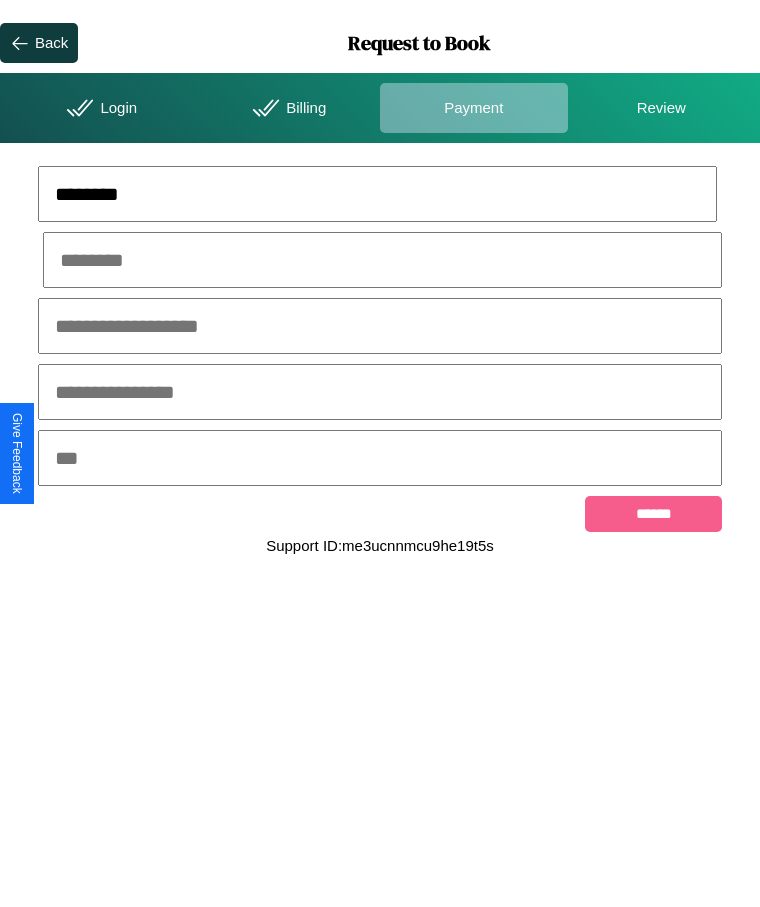 type on "********" 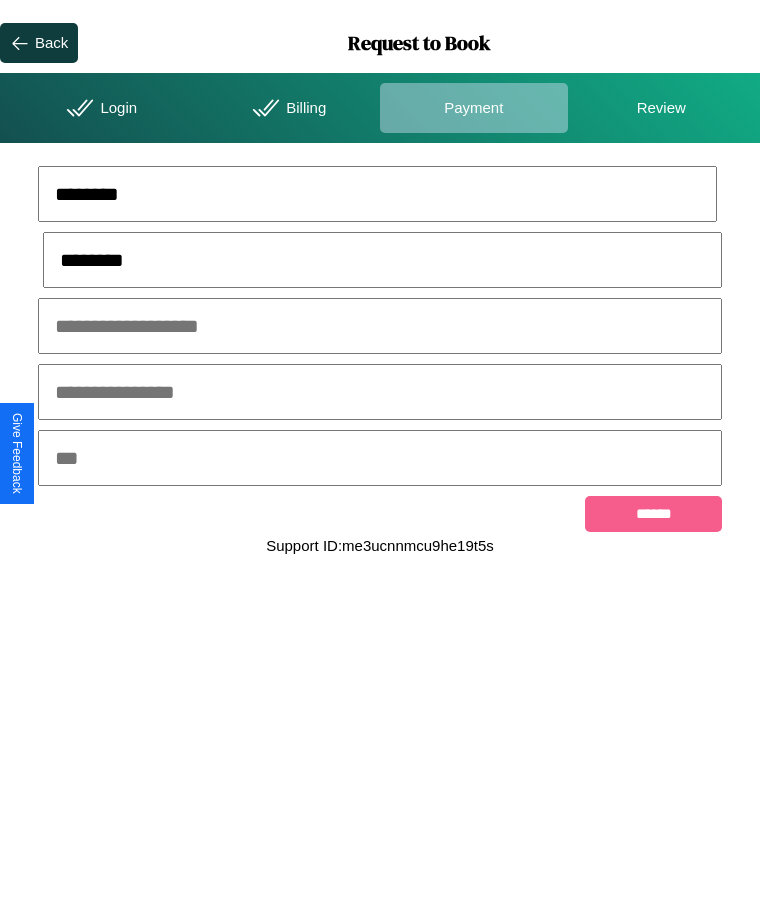 type on "********" 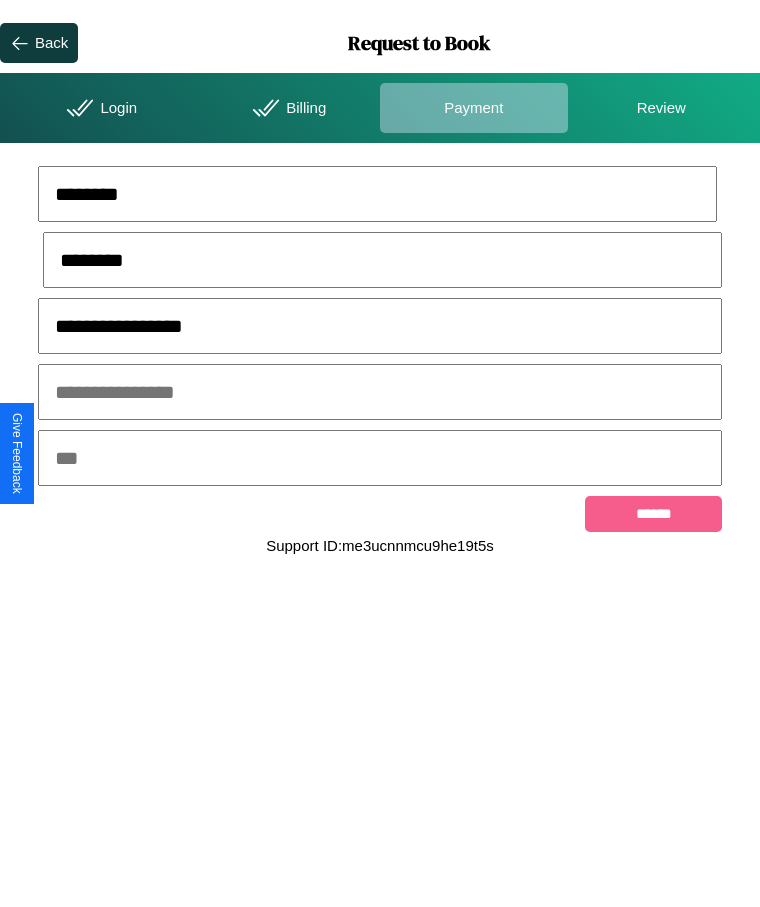 type on "**********" 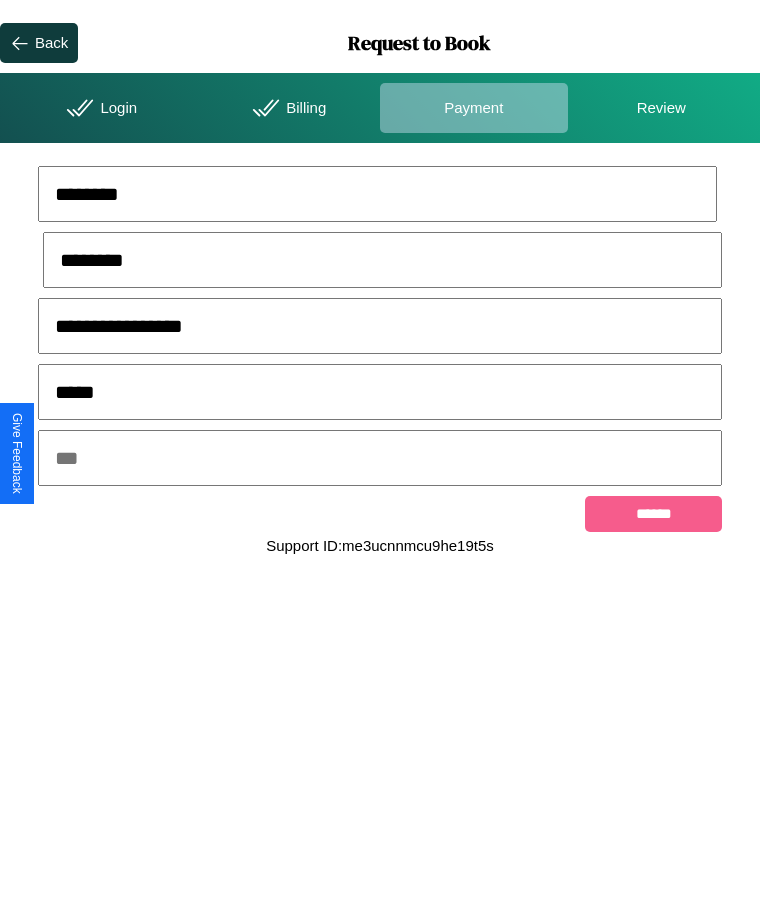 type on "*****" 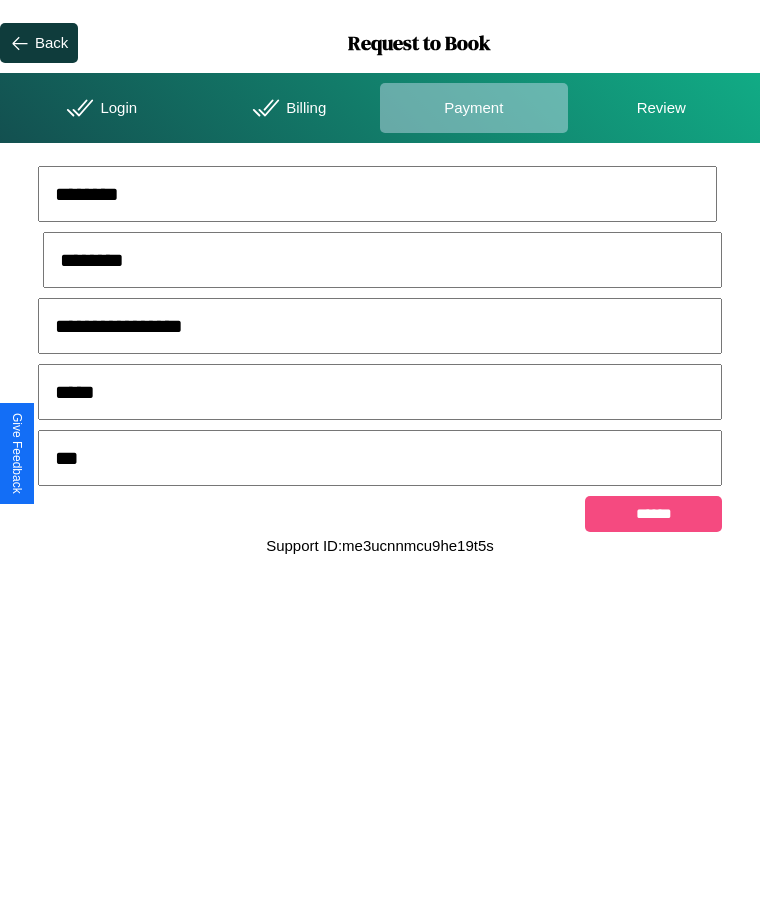 type on "***" 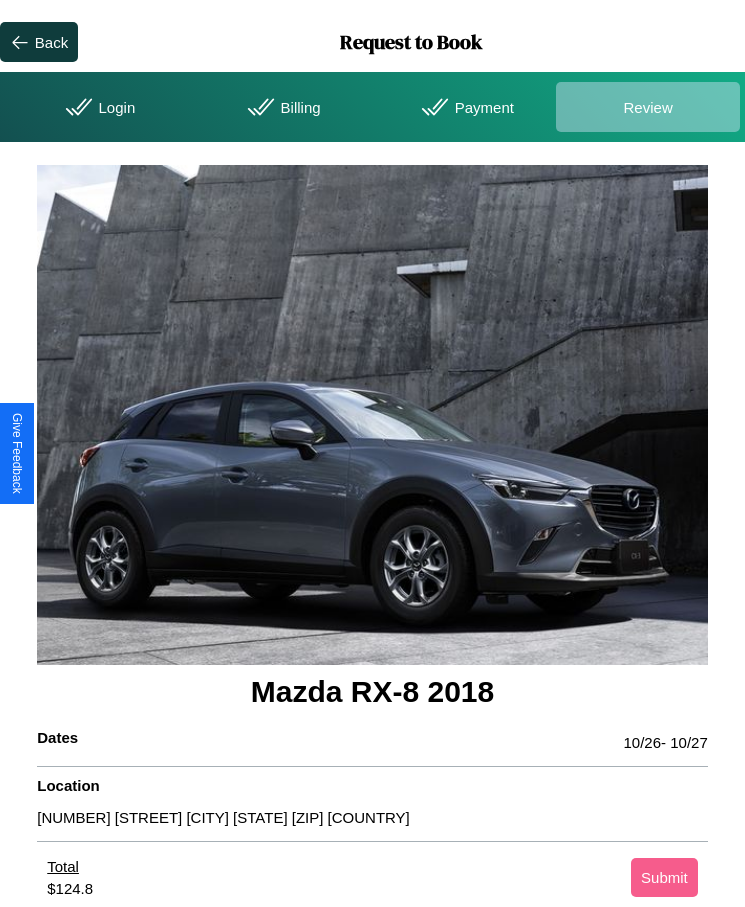 scroll, scrollTop: 2, scrollLeft: 0, axis: vertical 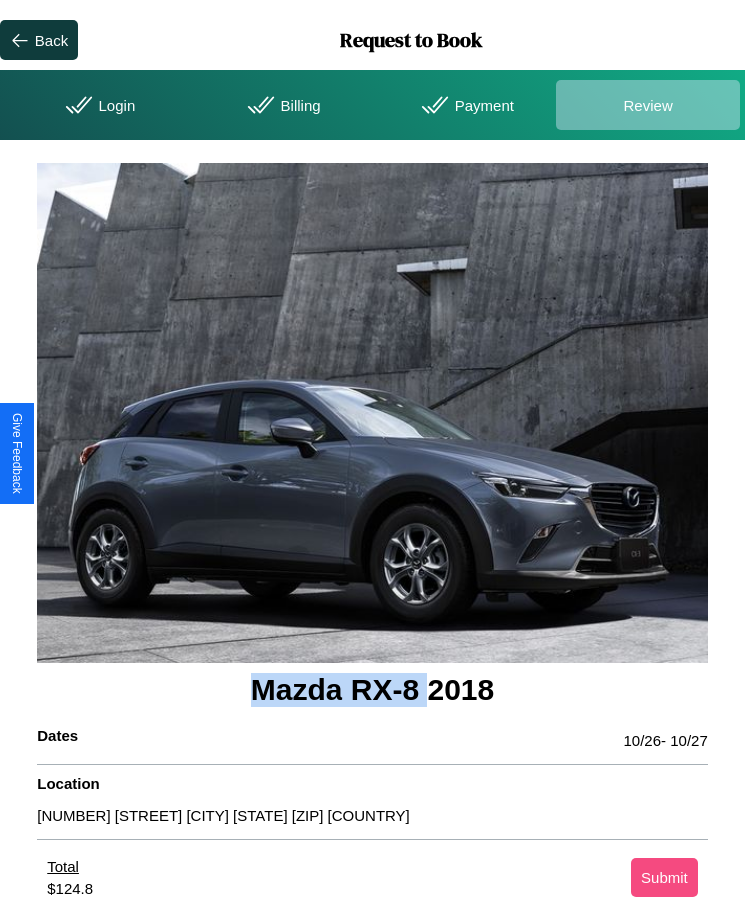 click on "Submit" at bounding box center [664, 877] 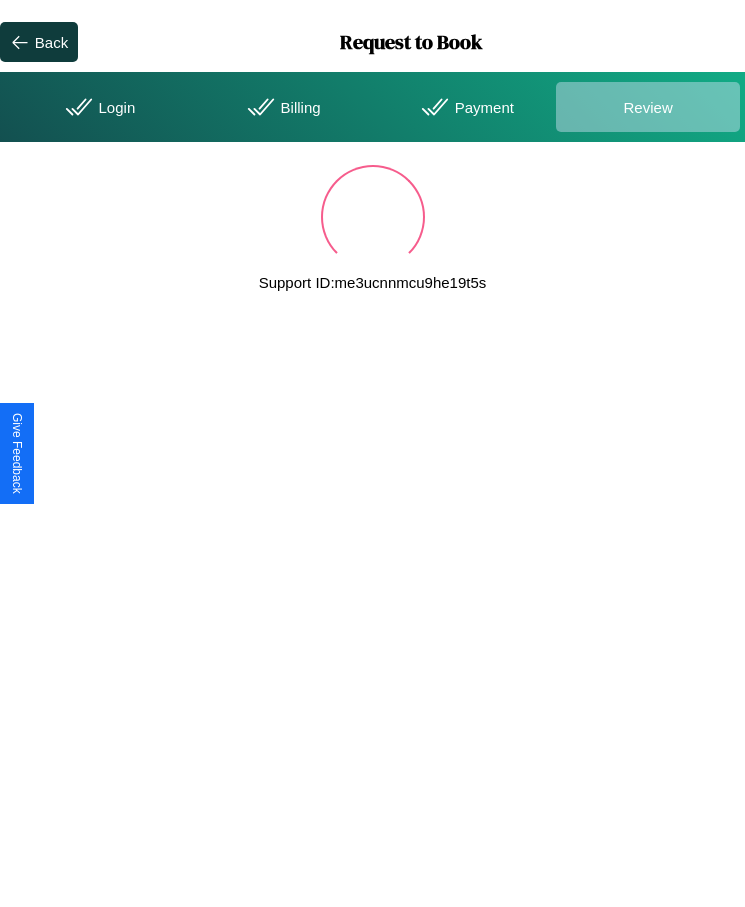 scroll, scrollTop: 0, scrollLeft: 0, axis: both 